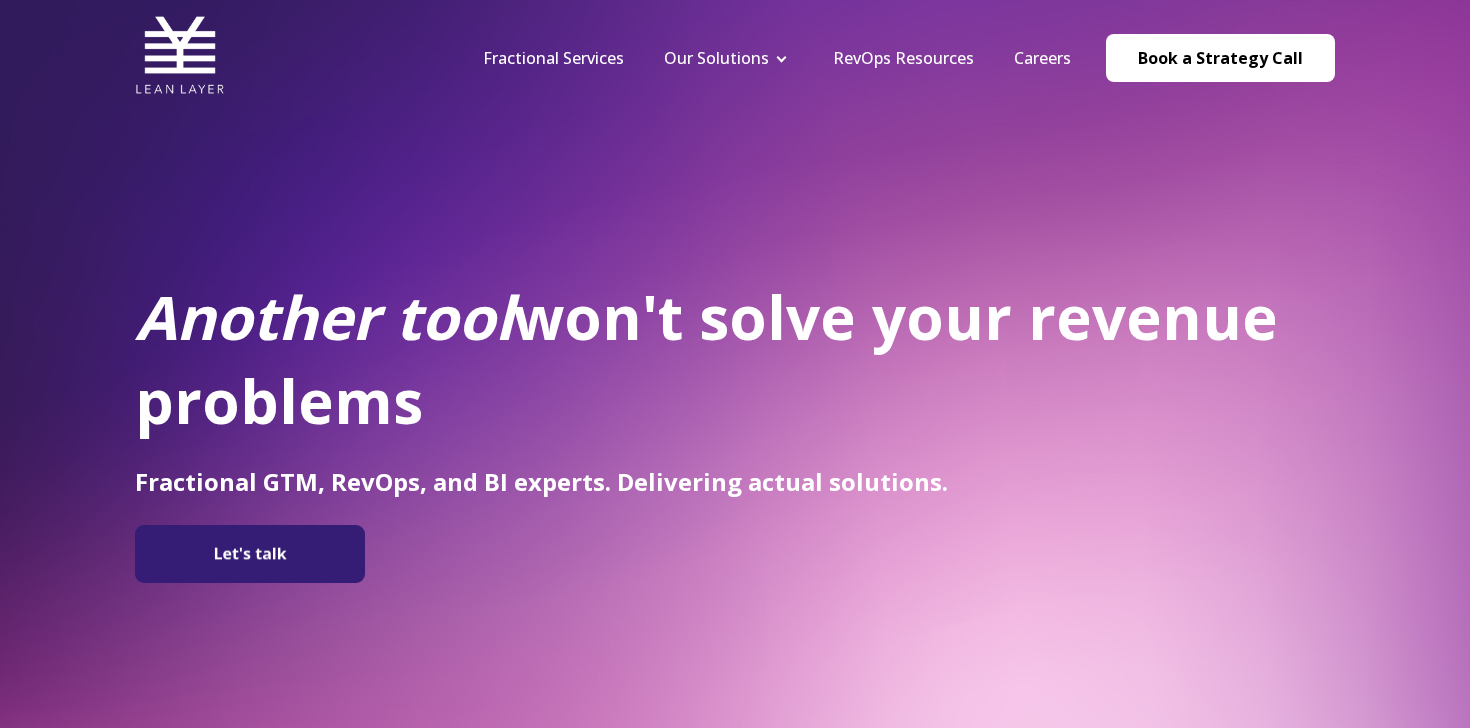 scroll, scrollTop: 0, scrollLeft: 0, axis: both 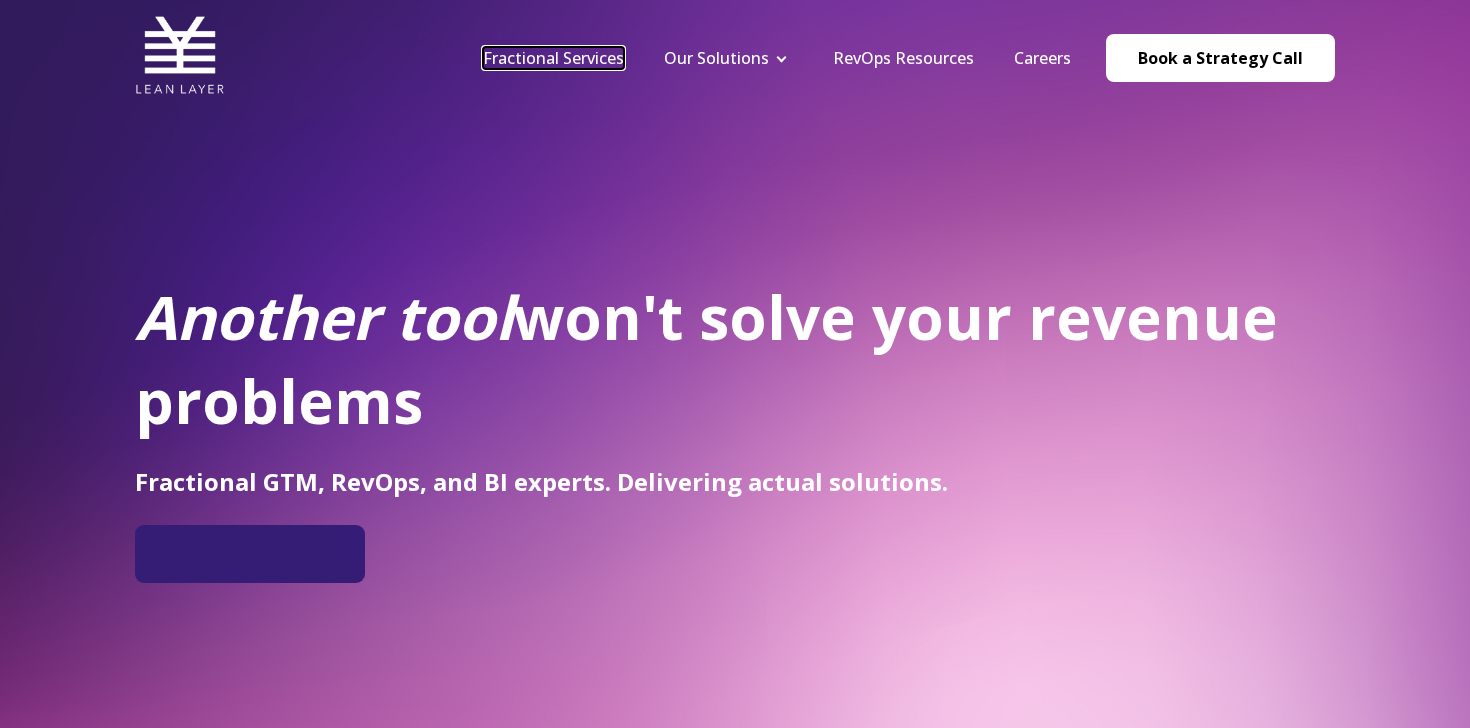 click on "Fractional Services" at bounding box center (553, 58) 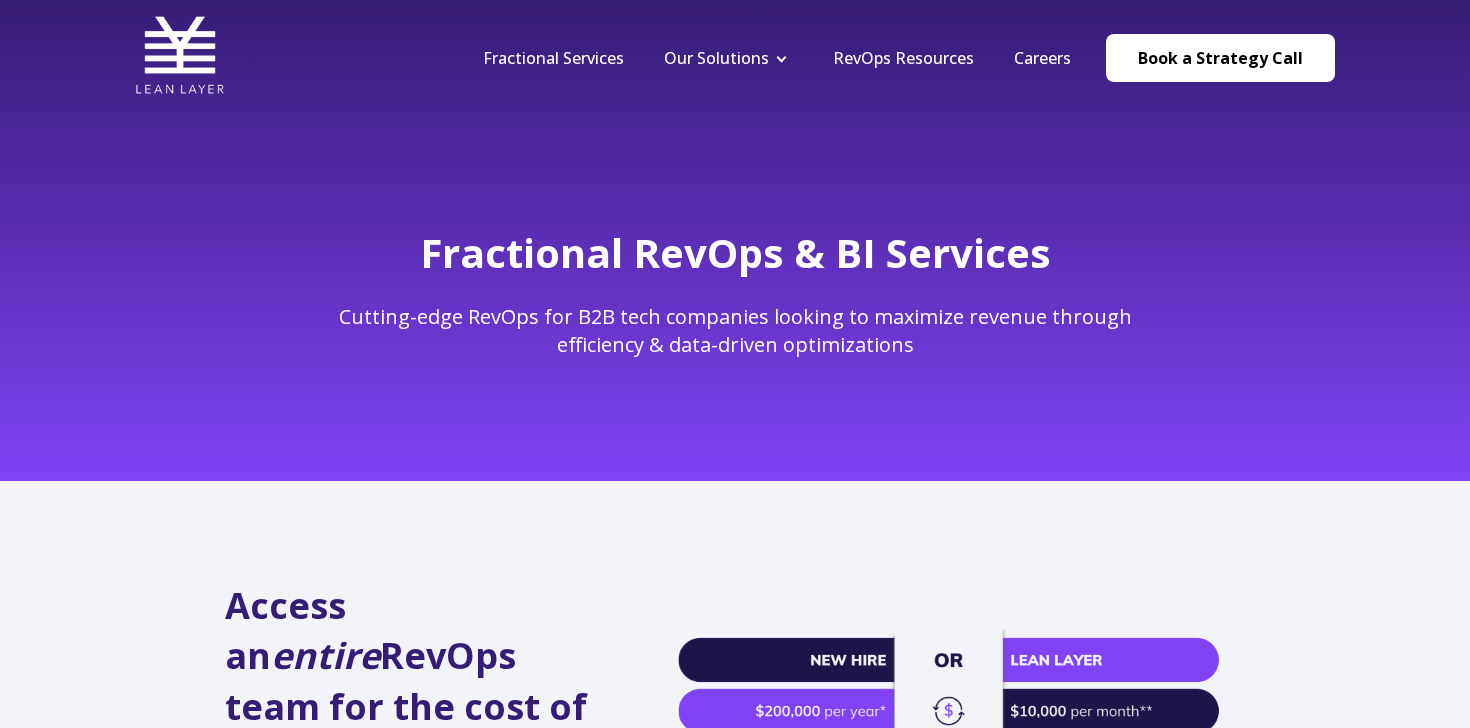 scroll, scrollTop: 0, scrollLeft: 0, axis: both 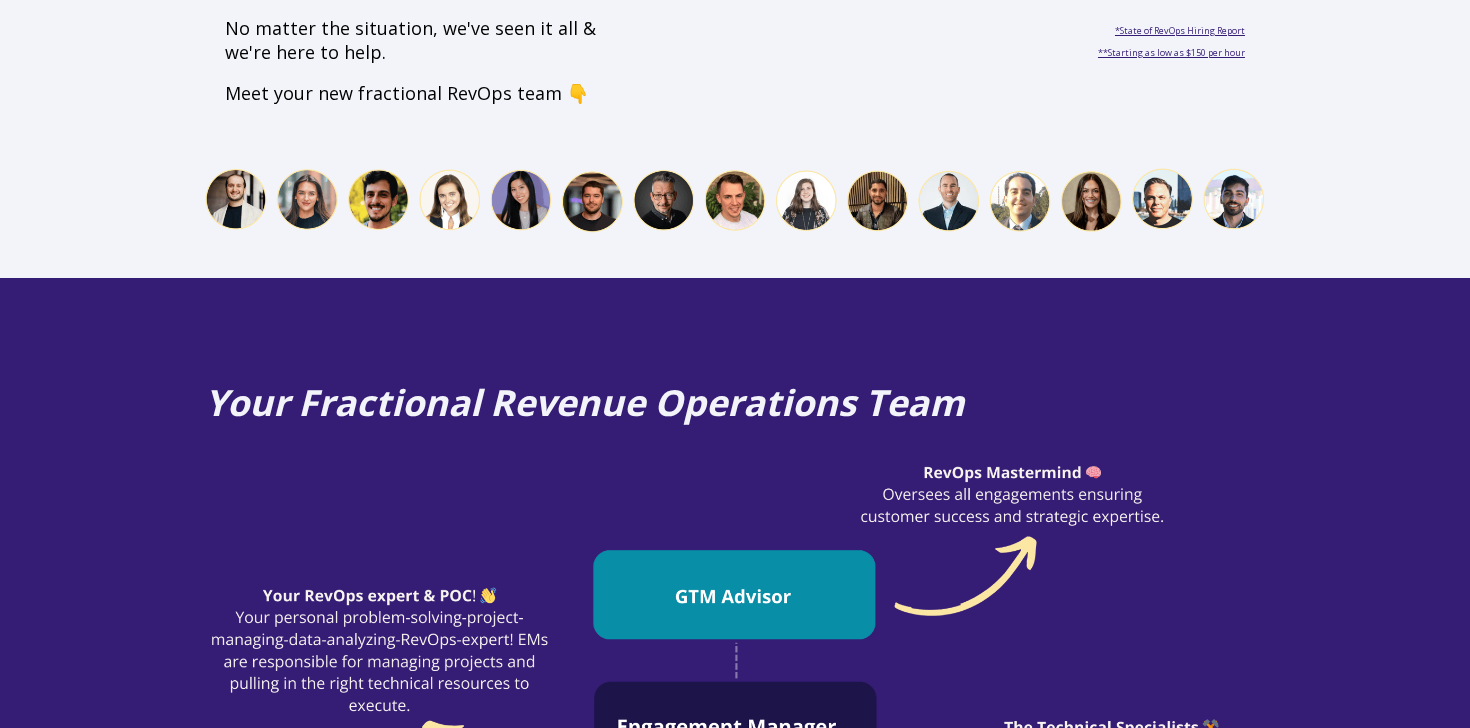 click on "Fractional Services
Our Solutions
Revenue Tech
Revenue Analytics
Revenue Strategy
RevOps Resources
Careers
Book a Strategy Call
Fractional Services
Our Solutions
Revenue Tech
Revenue Analytics
Revenue Strategy
RevOps Resources
Careers
Book a Strategy Call
Fractional RevOps & BI Services
Access an  entire" at bounding box center (735, 3333) 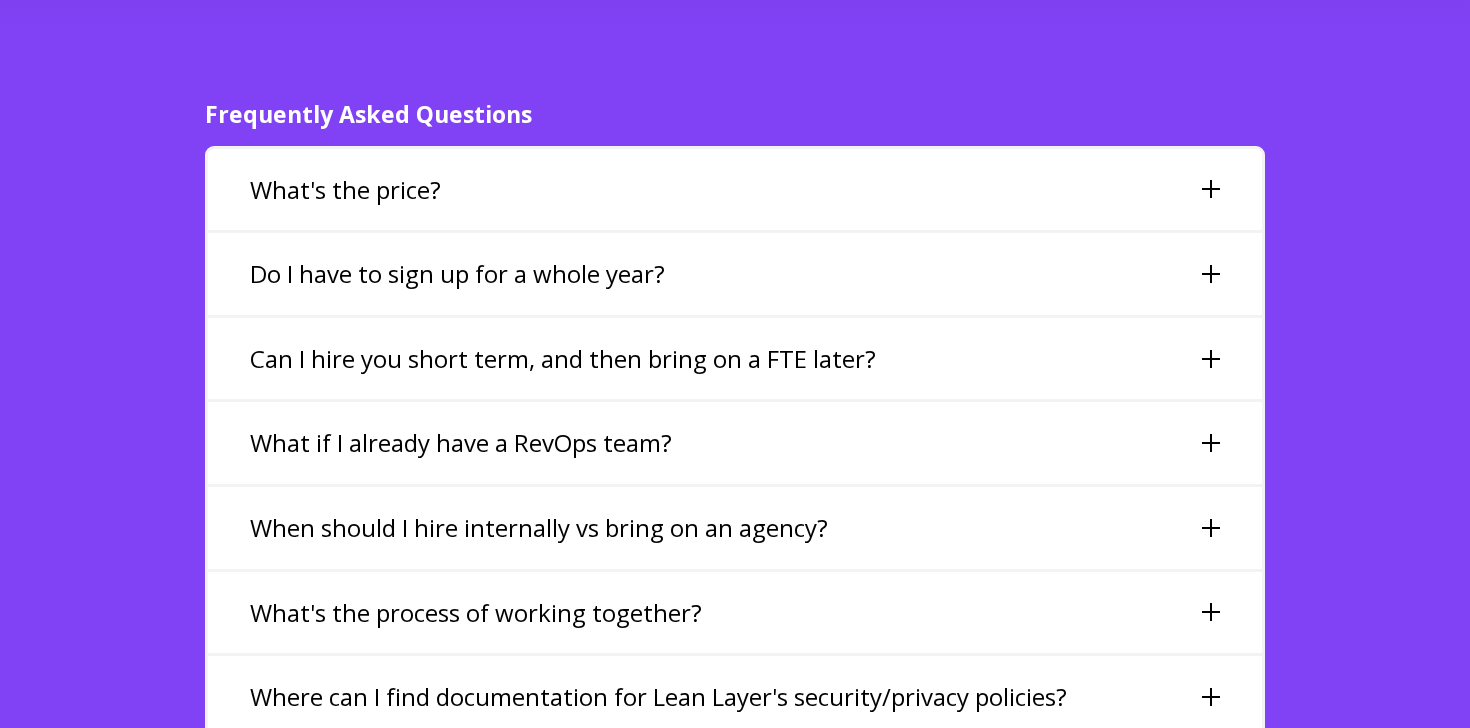scroll, scrollTop: 4282, scrollLeft: 0, axis: vertical 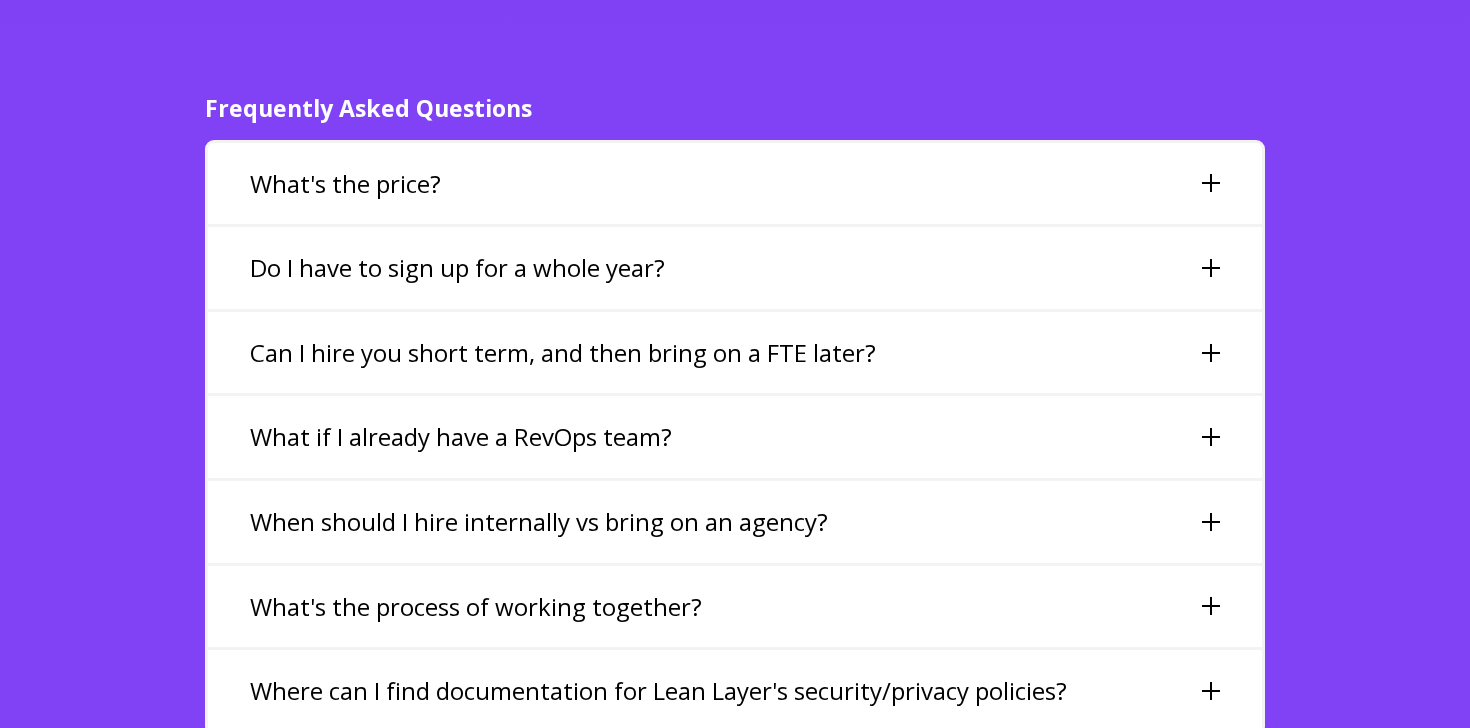 click at bounding box center (1211, 183) 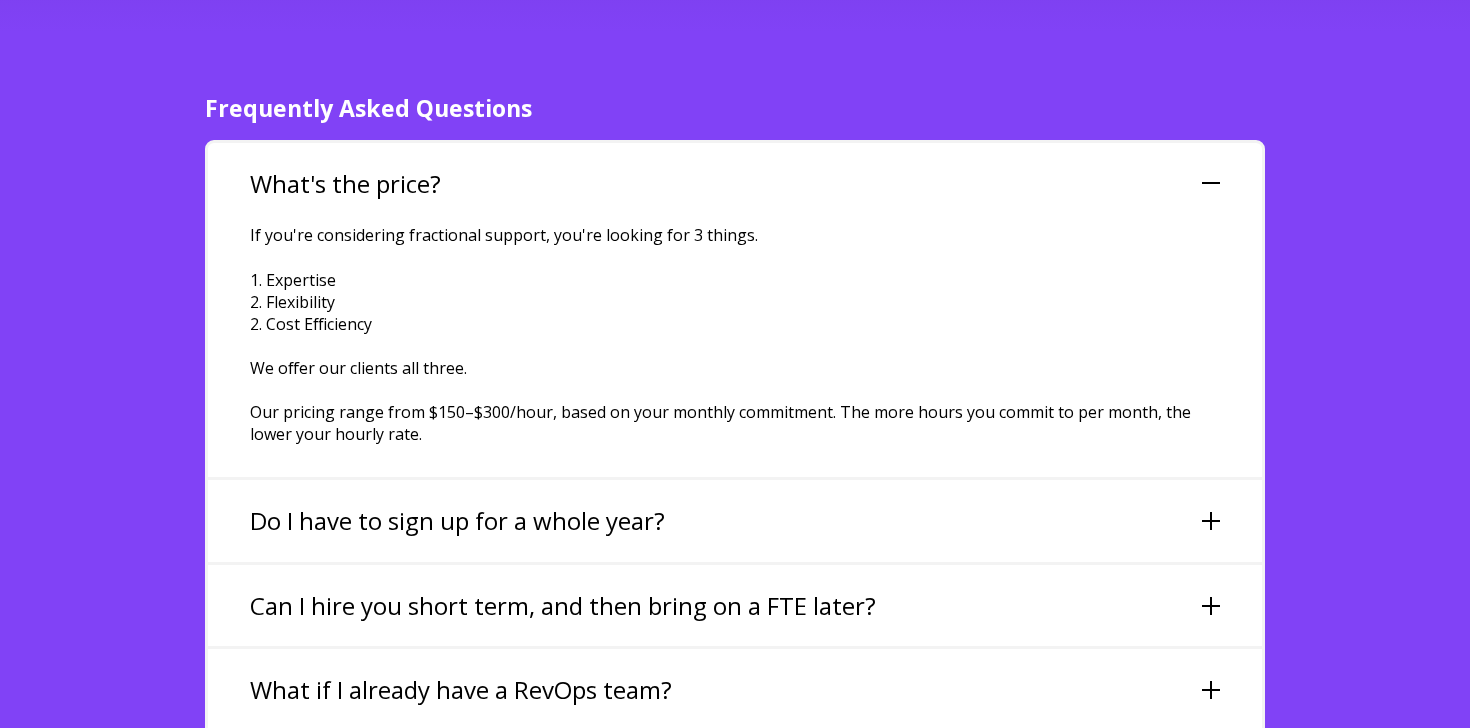 click at bounding box center [1211, 183] 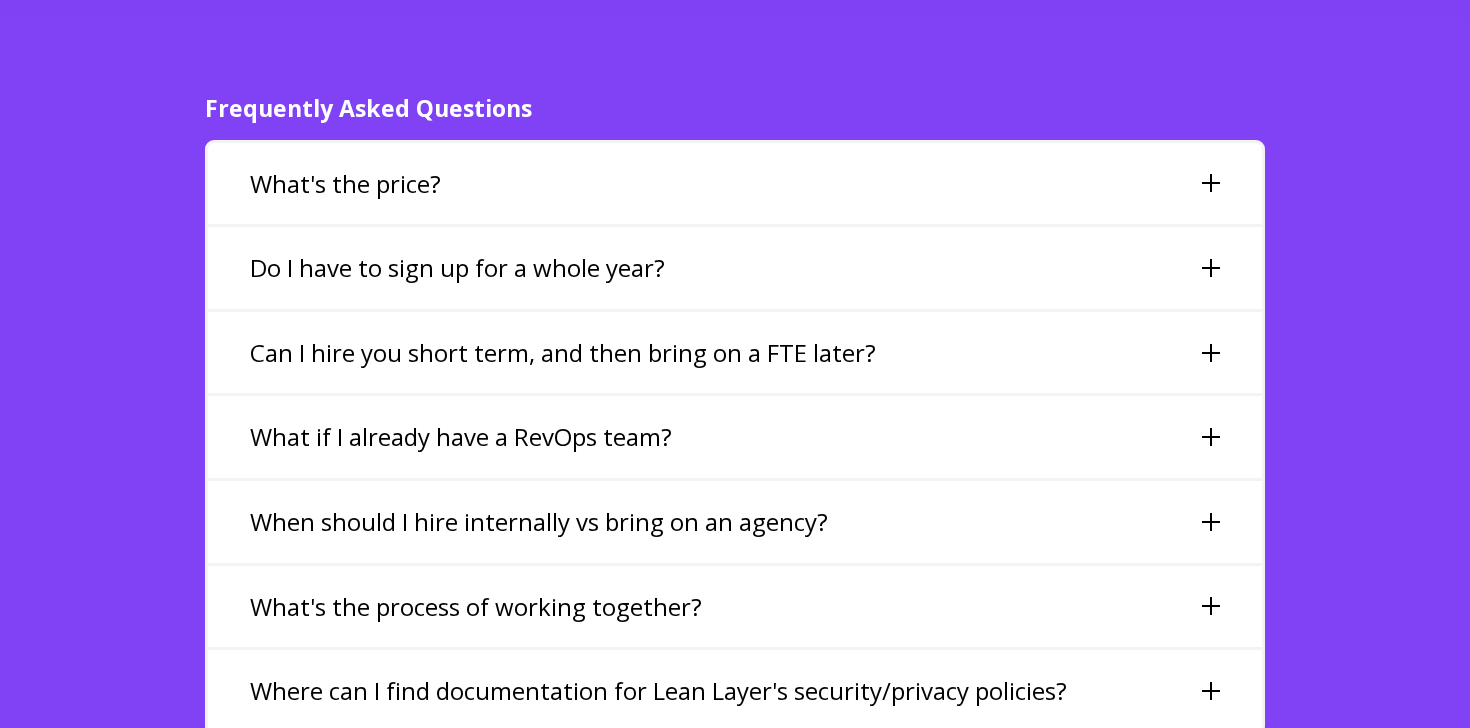 click at bounding box center (1211, 268) 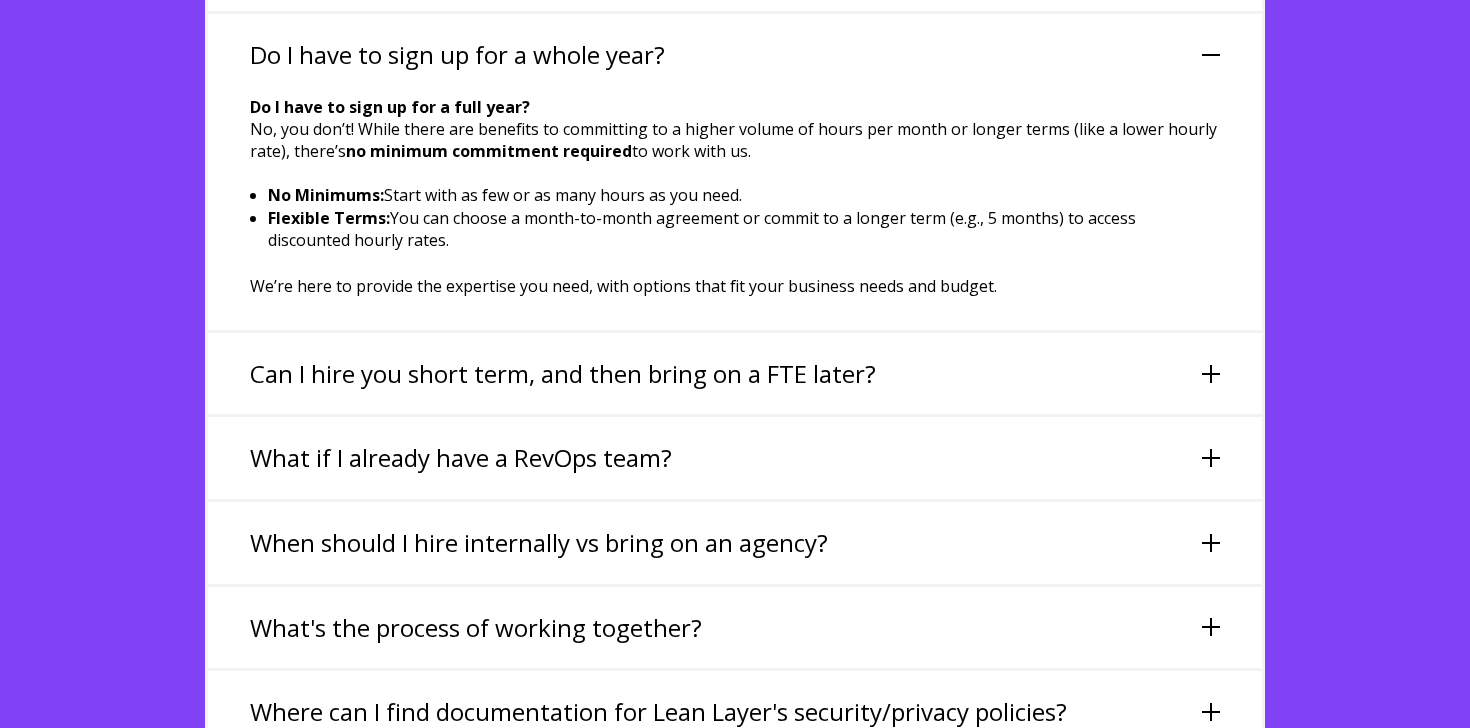 scroll, scrollTop: 4501, scrollLeft: 0, axis: vertical 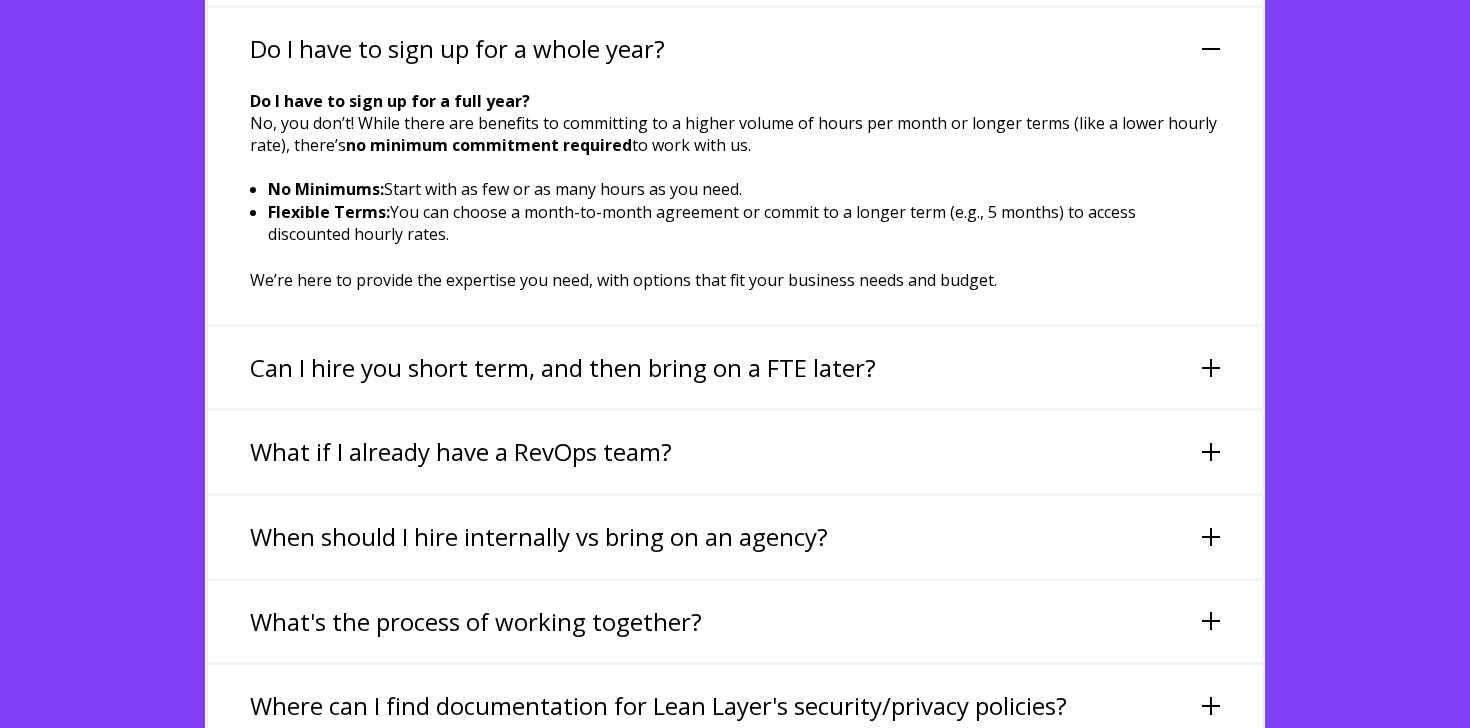 click at bounding box center (1211, 368) 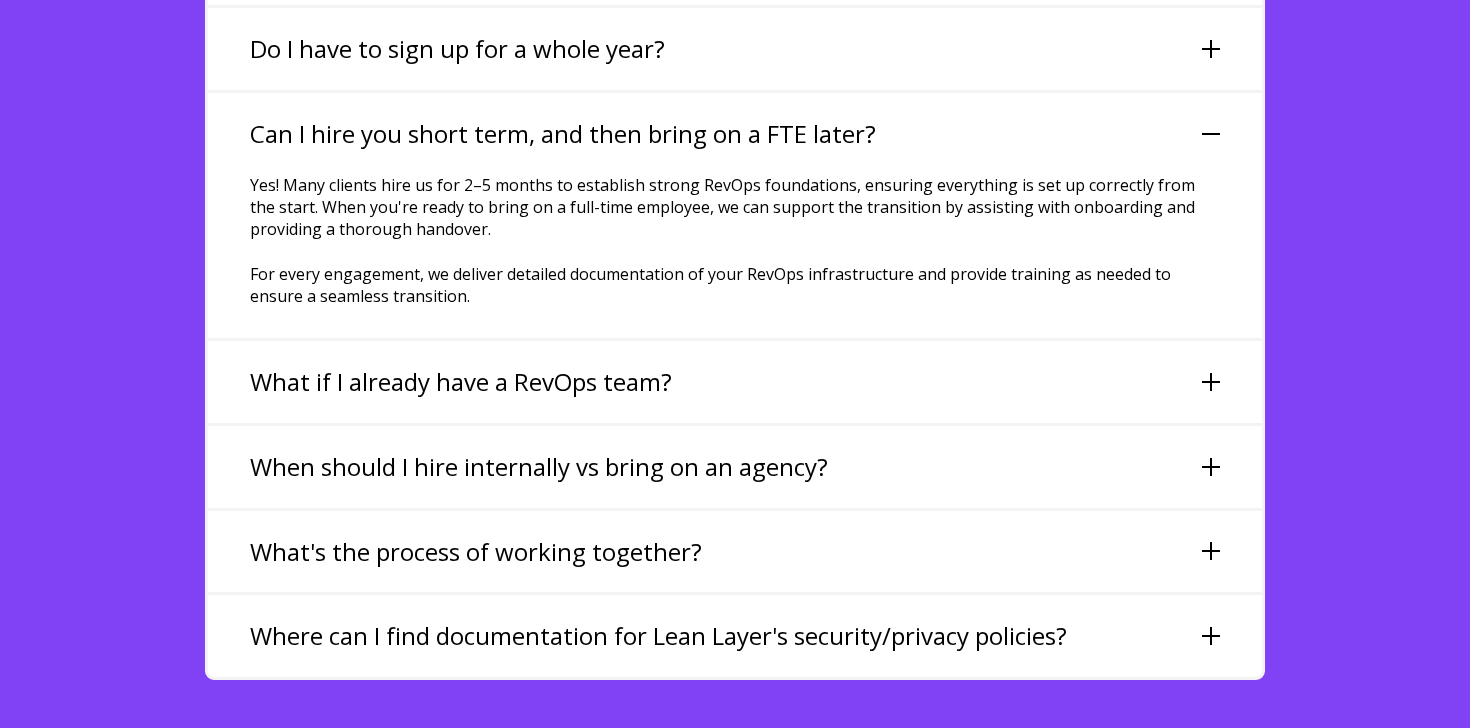 click at bounding box center [1211, 382] 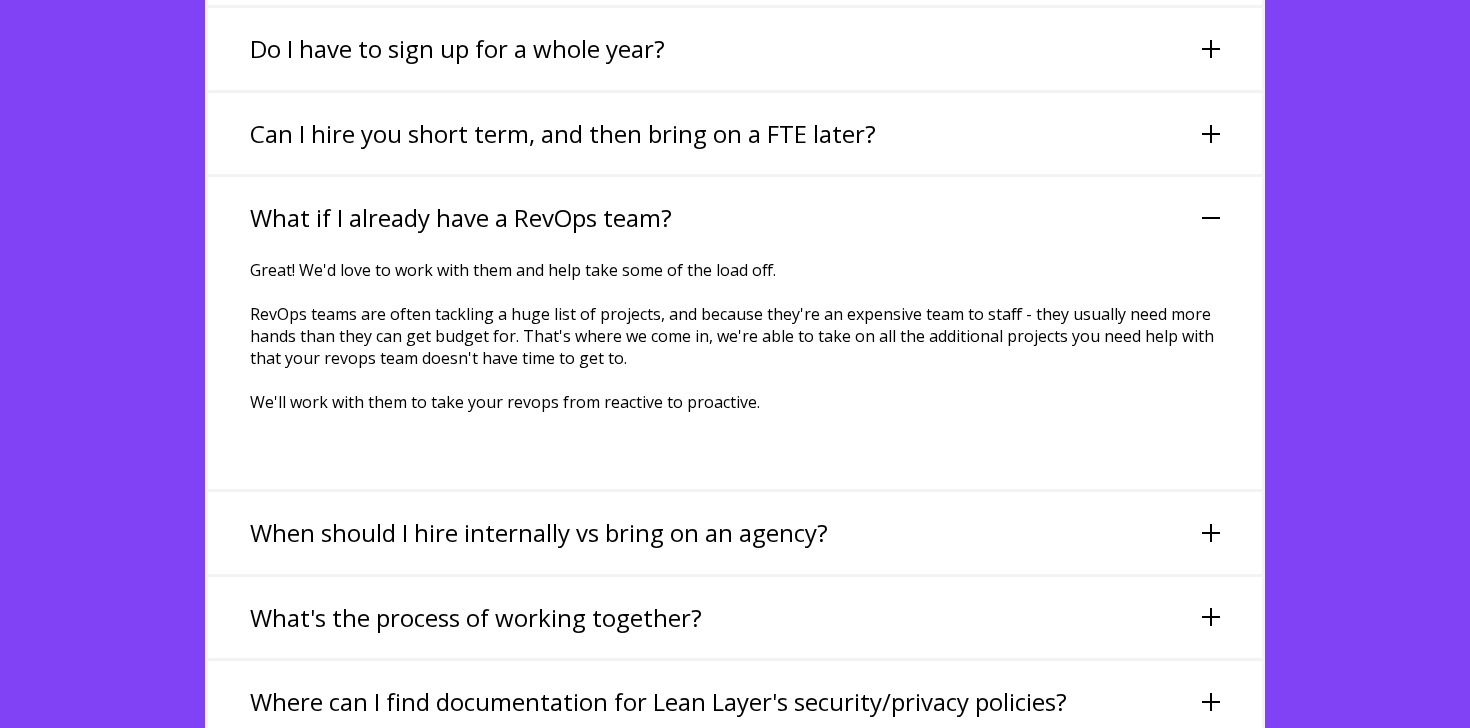 click at bounding box center (1211, 533) 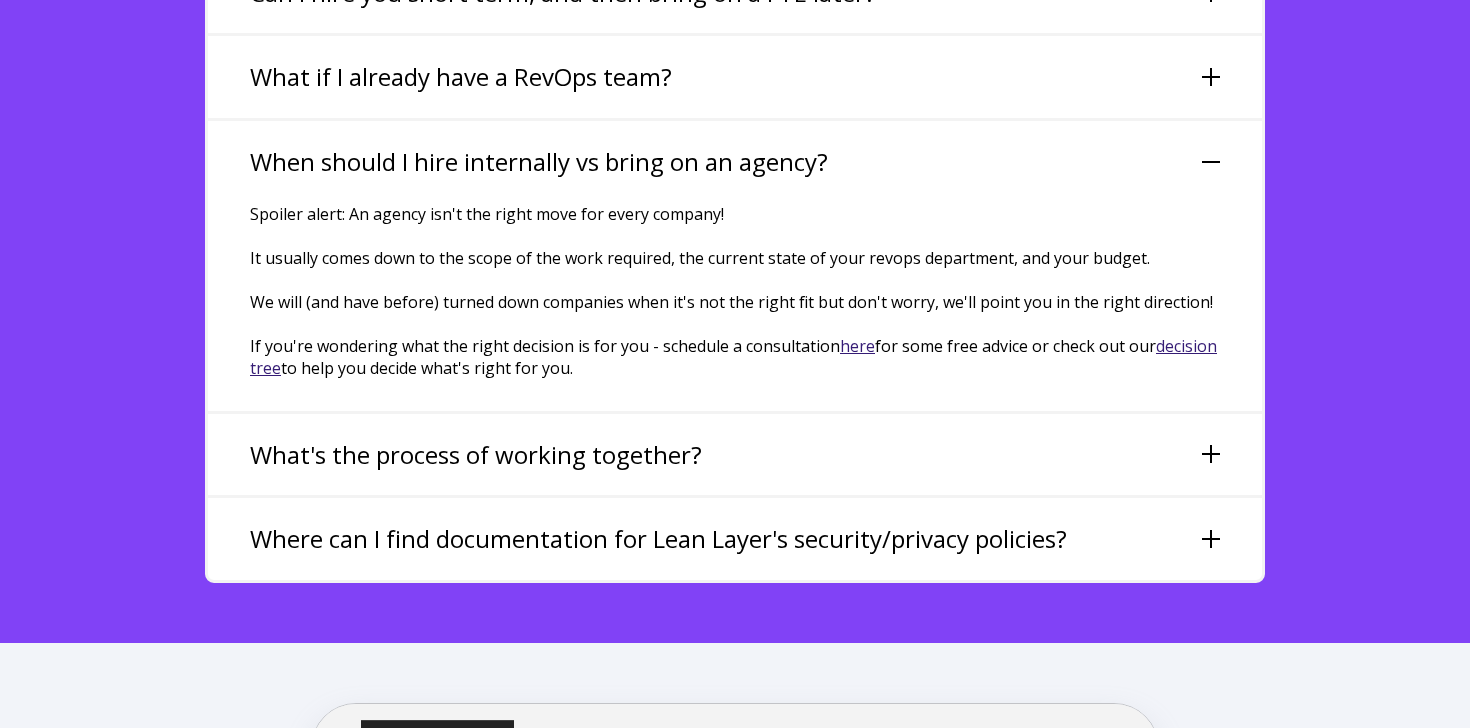 scroll, scrollTop: 4643, scrollLeft: 0, axis: vertical 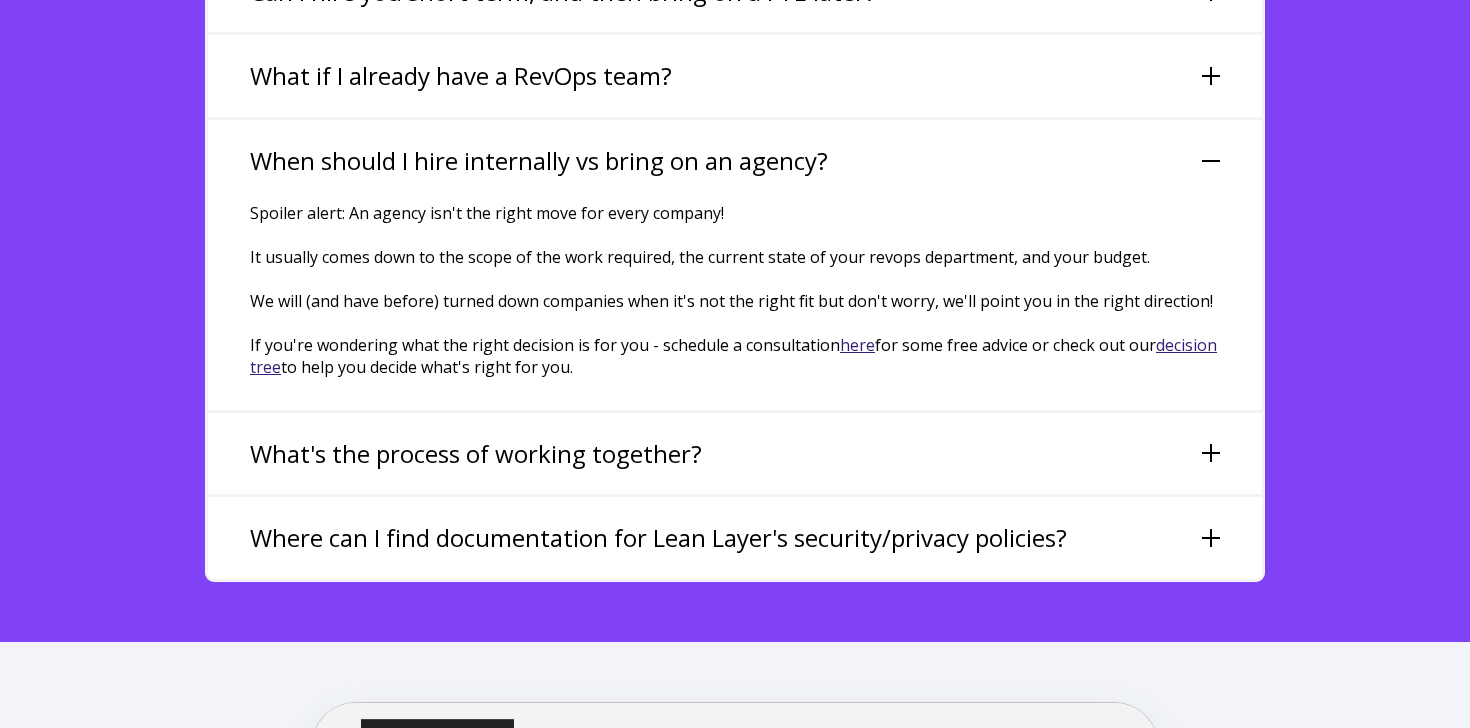 click at bounding box center (1211, 453) 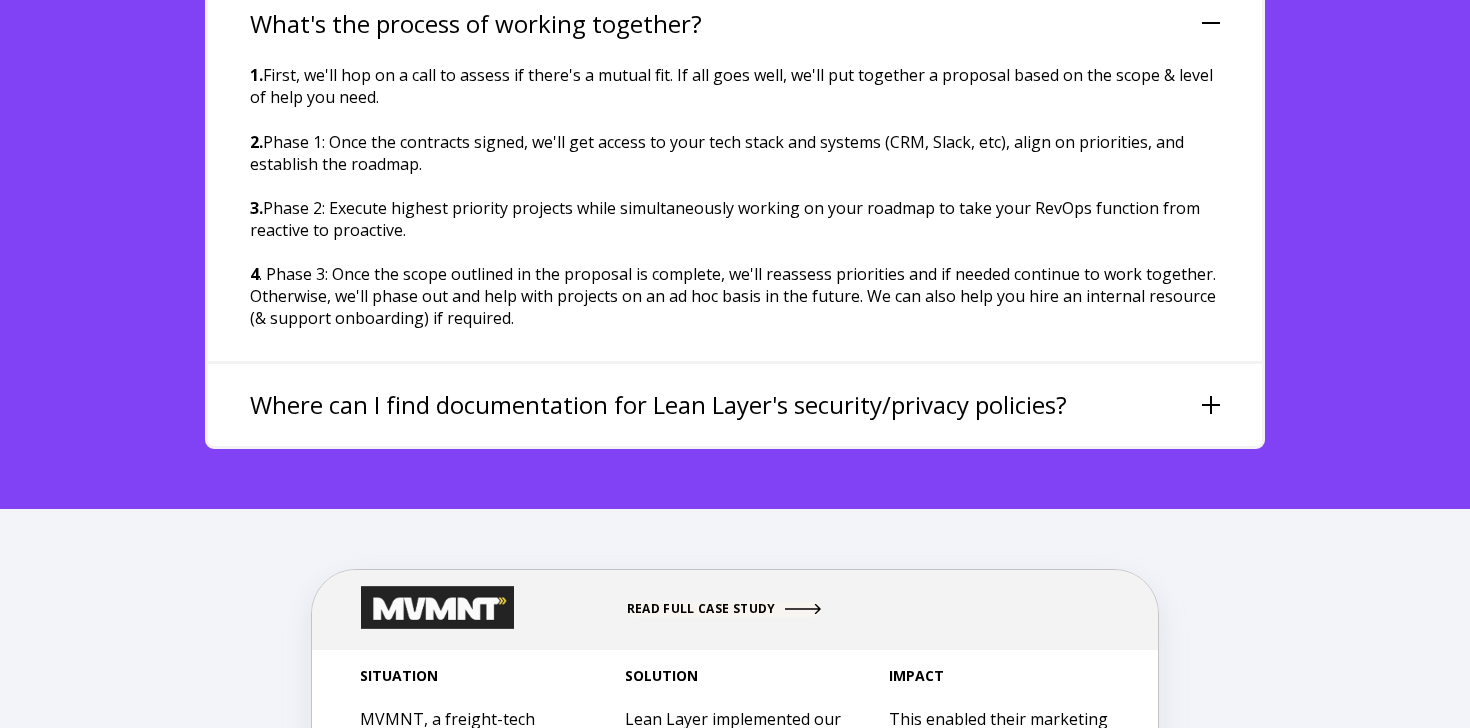 scroll, scrollTop: 5043, scrollLeft: 0, axis: vertical 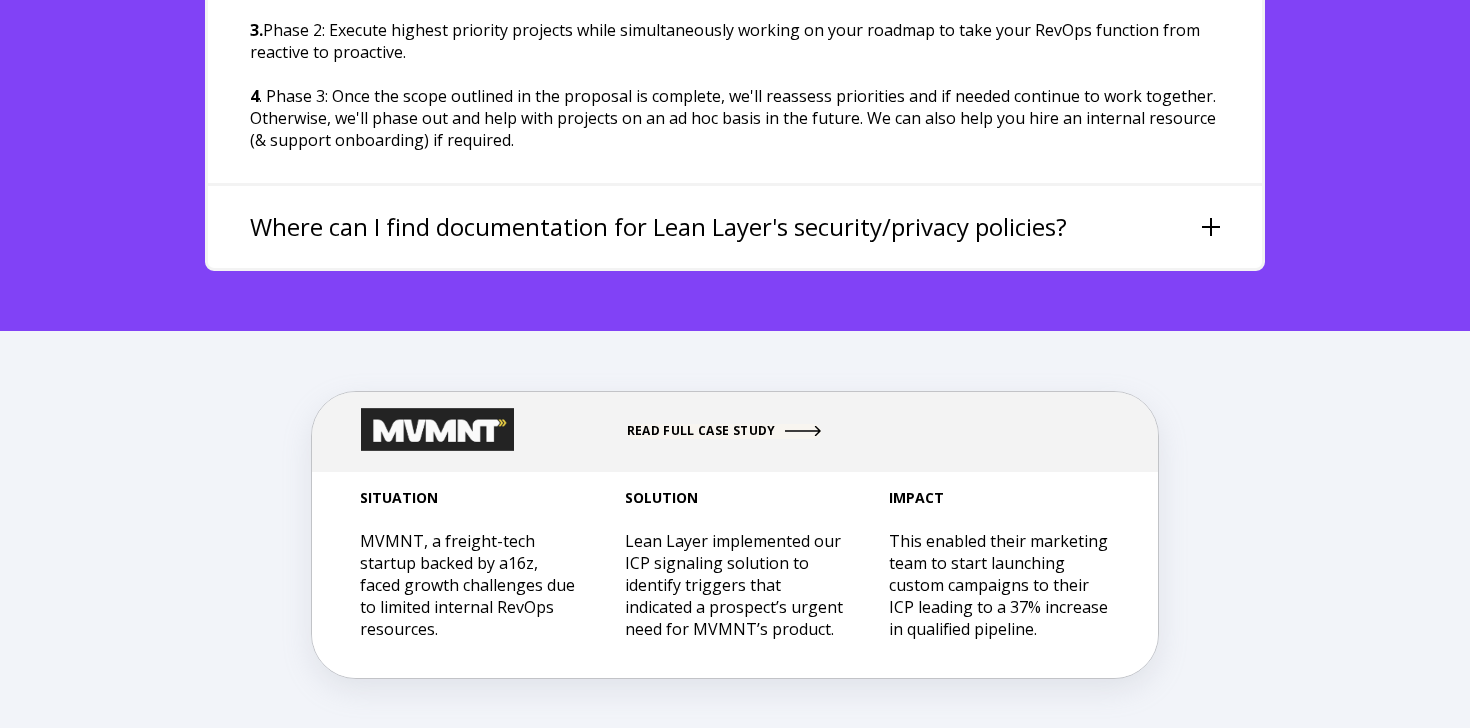 click on "Where can I find documentation for Lean Layer's security/privacy policies?" at bounding box center [735, 227] 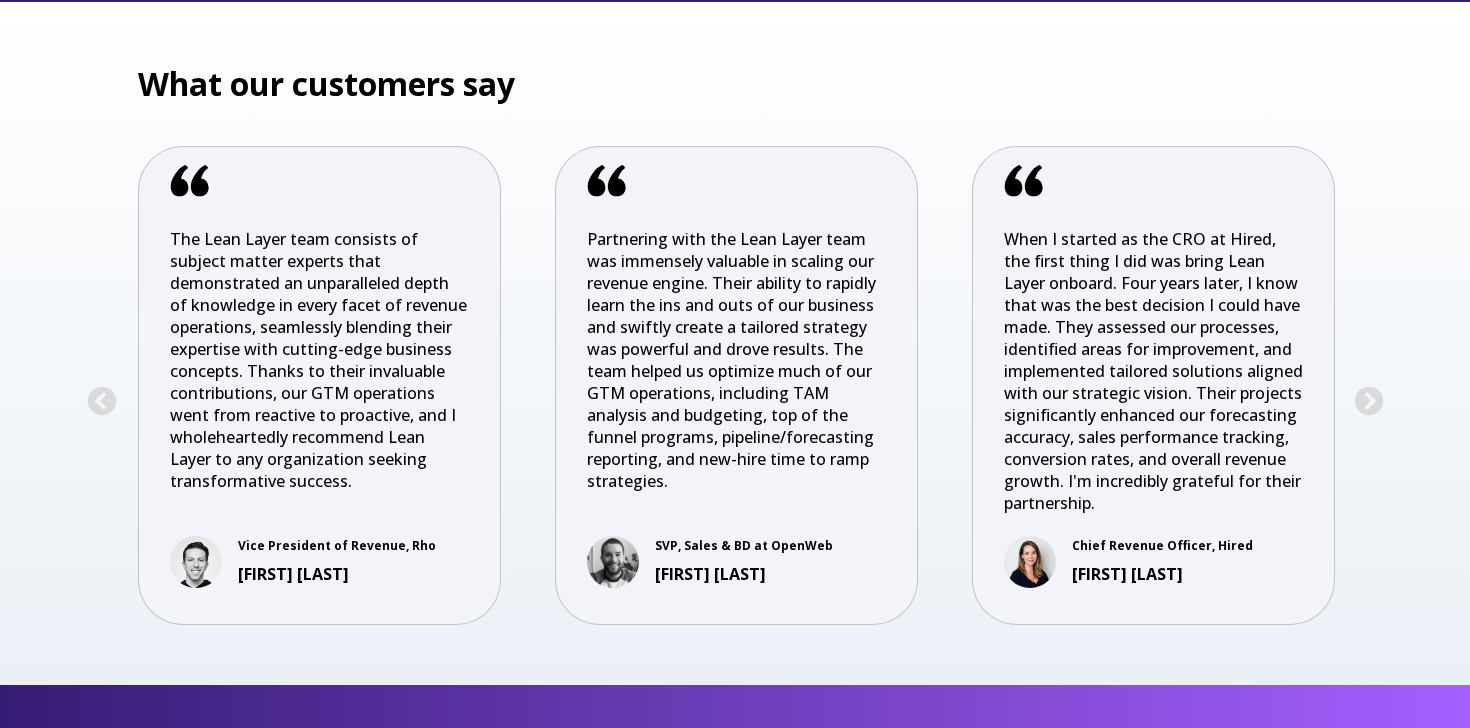 scroll, scrollTop: 6556, scrollLeft: 0, axis: vertical 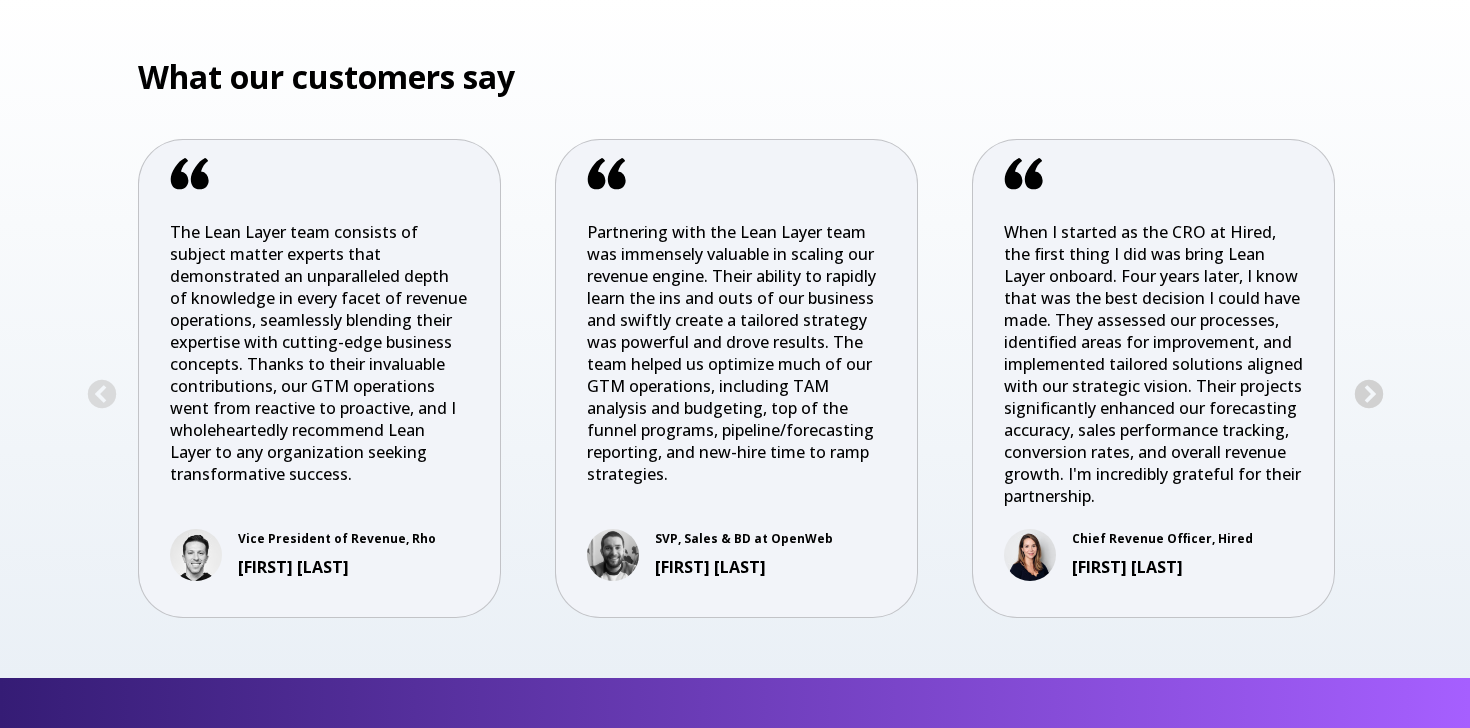 click on "Next" at bounding box center [1369, 395] 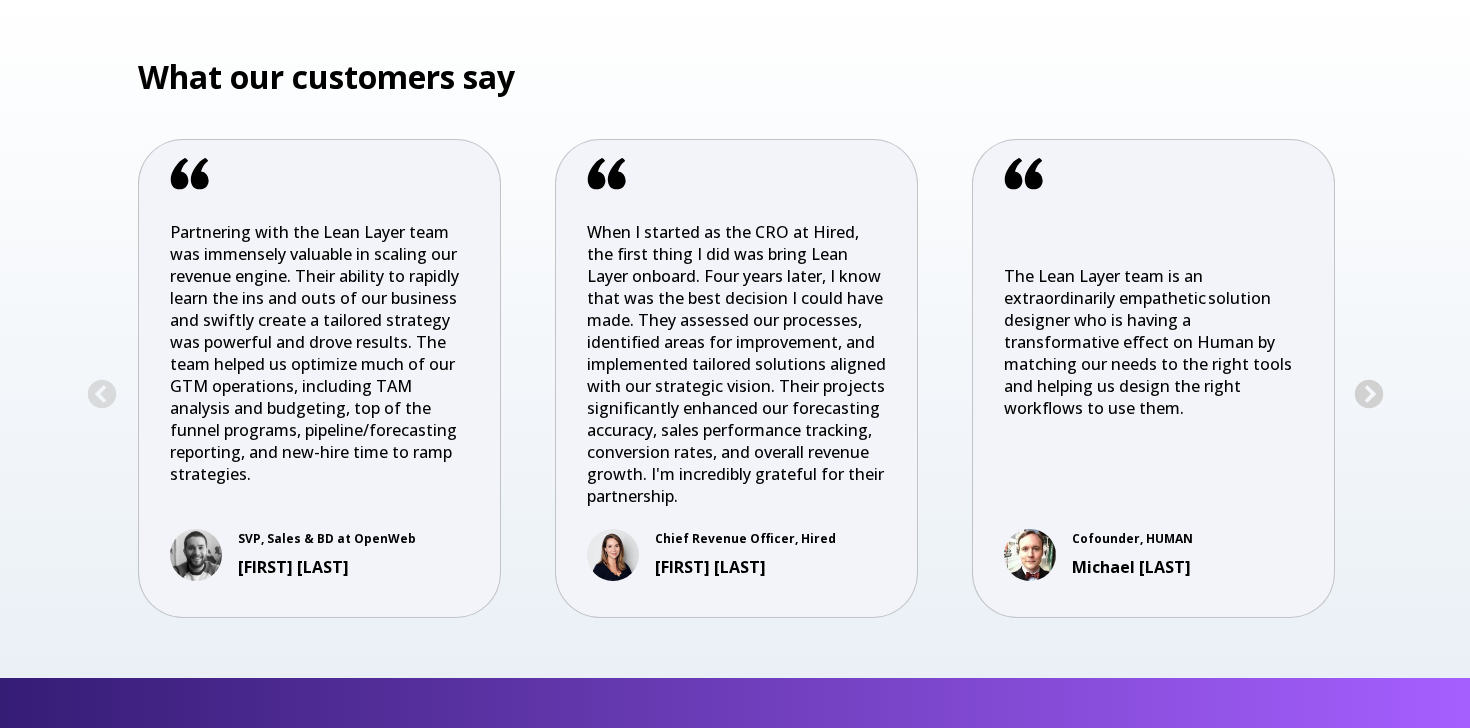 click on "Next" at bounding box center (1369, 395) 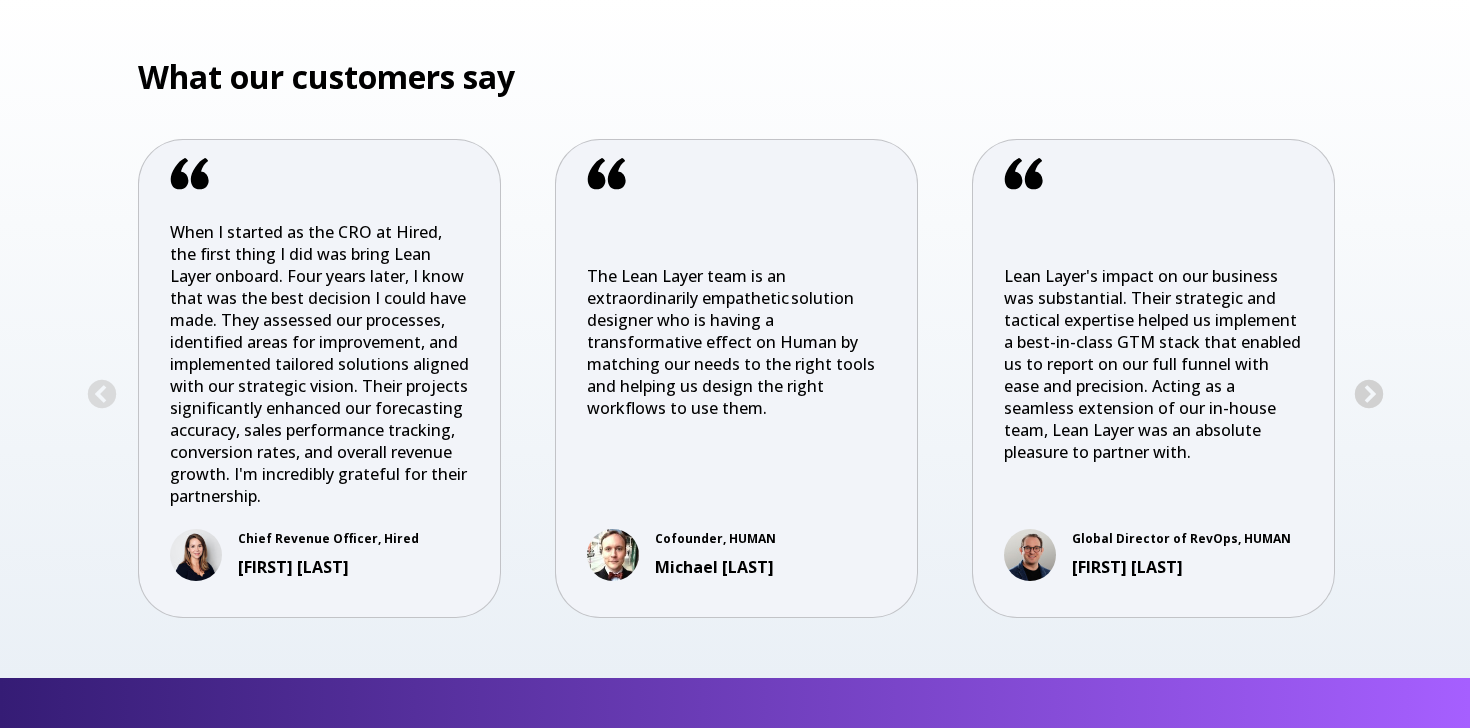 click on "Next" at bounding box center (1369, 395) 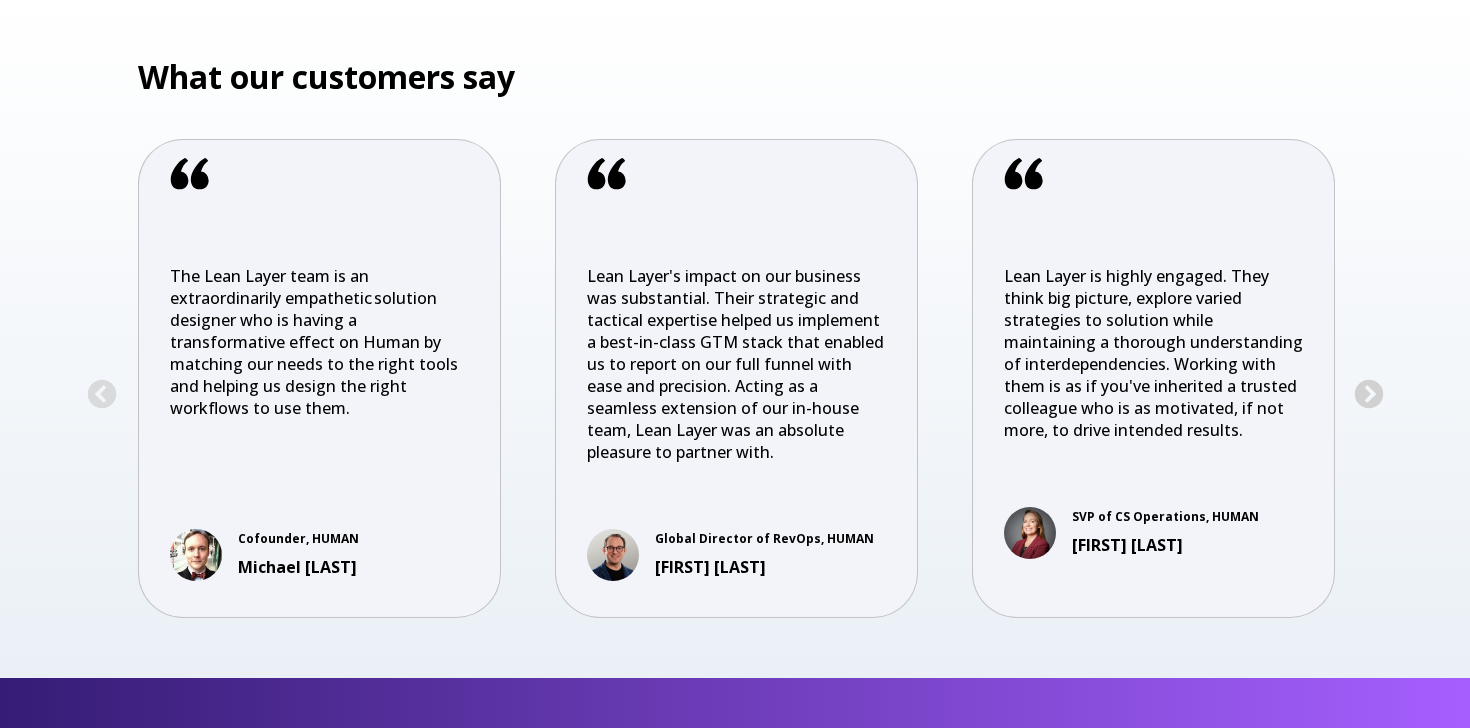 click on "Next" at bounding box center (1369, 395) 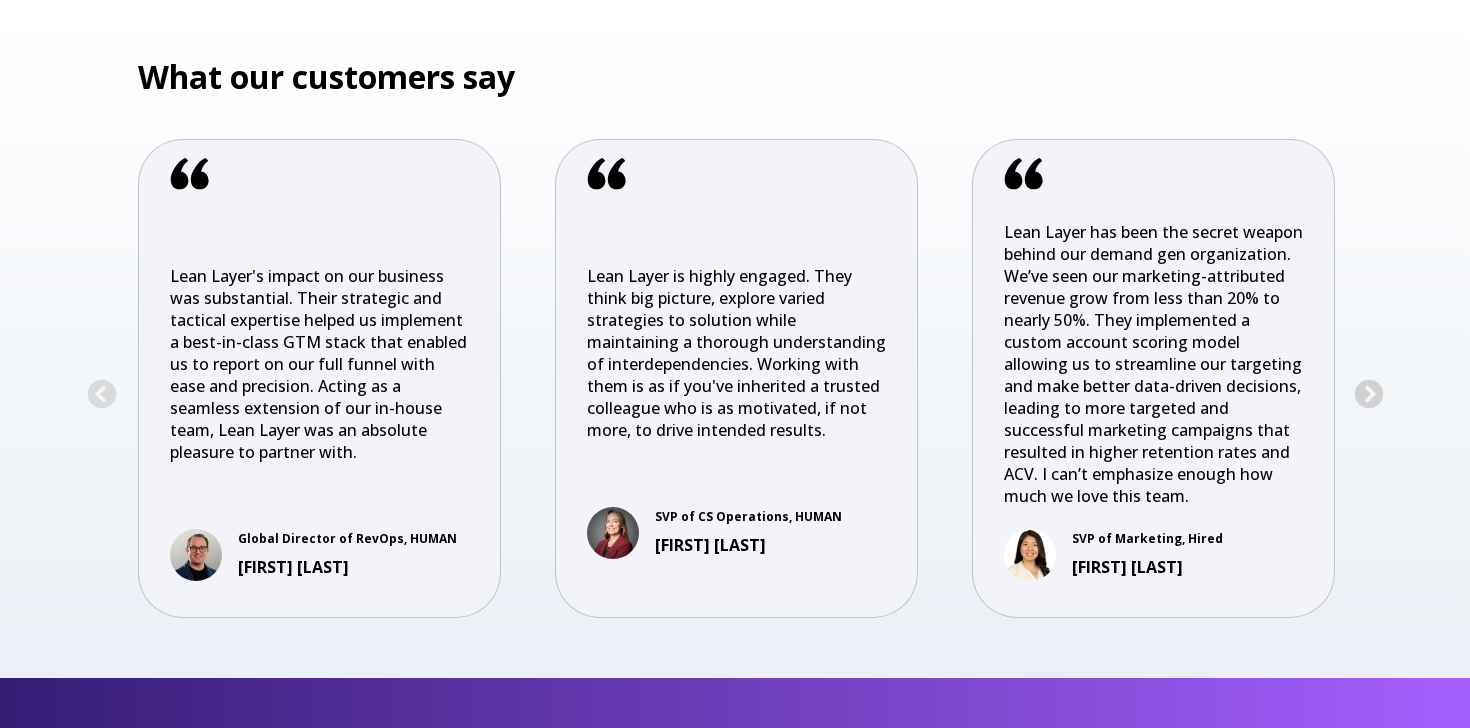 click on "Next" at bounding box center [1369, 395] 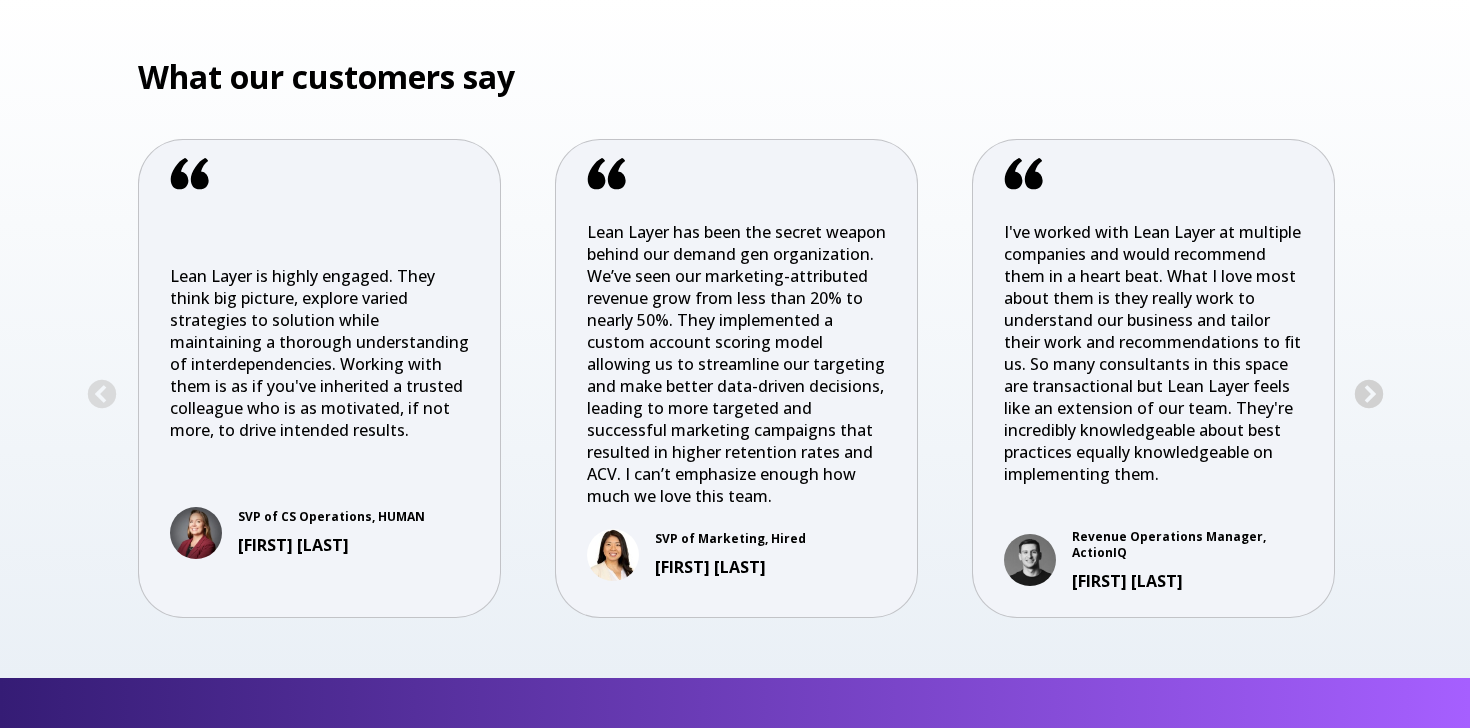 click on "Next" at bounding box center [1369, 395] 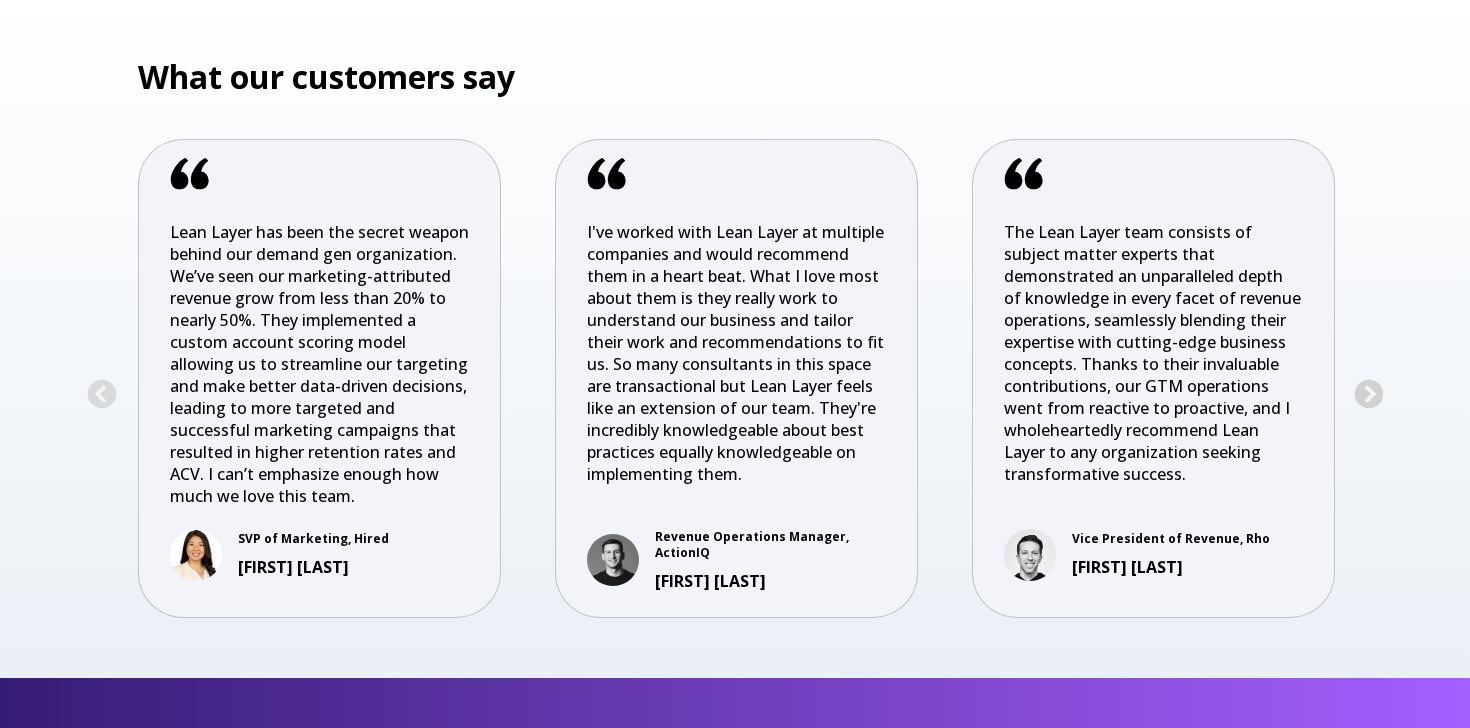 click on "Next" at bounding box center [1369, 395] 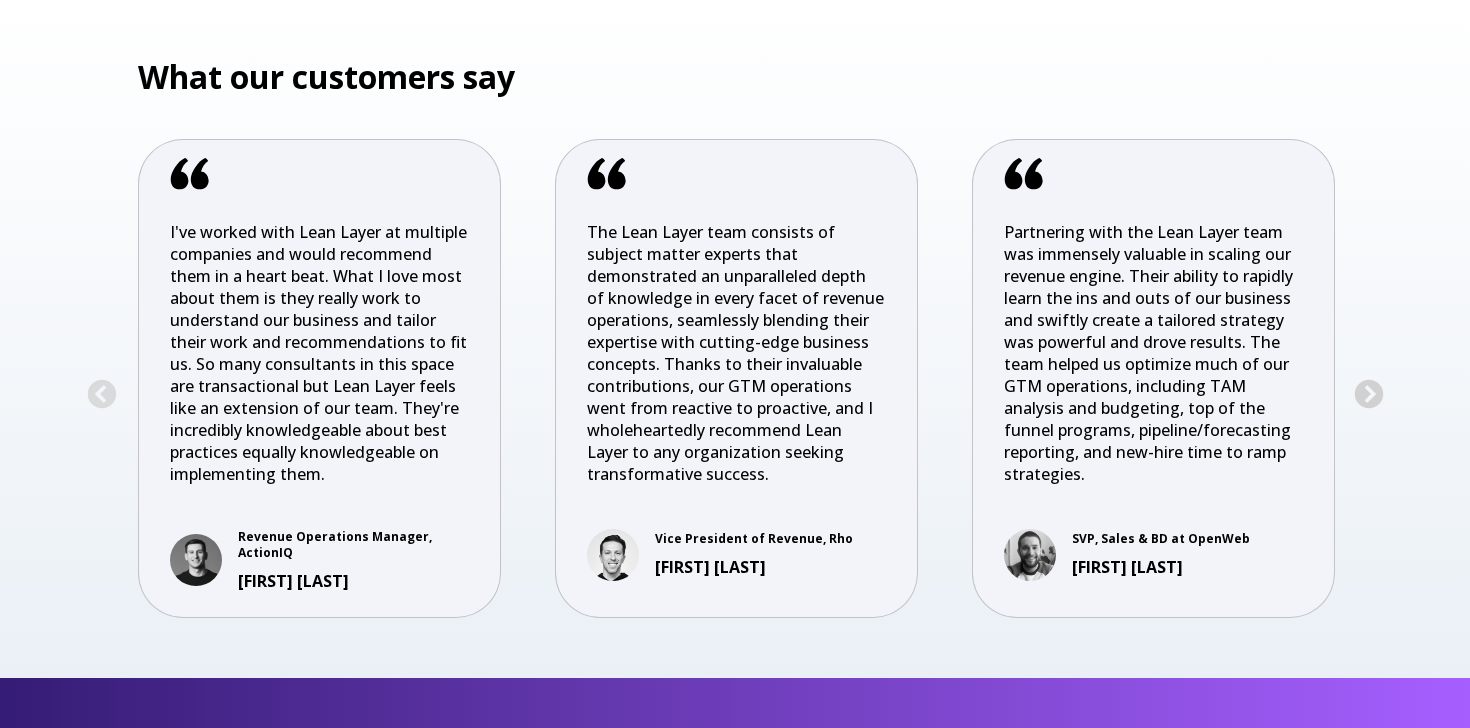 click on "Next" at bounding box center [1369, 395] 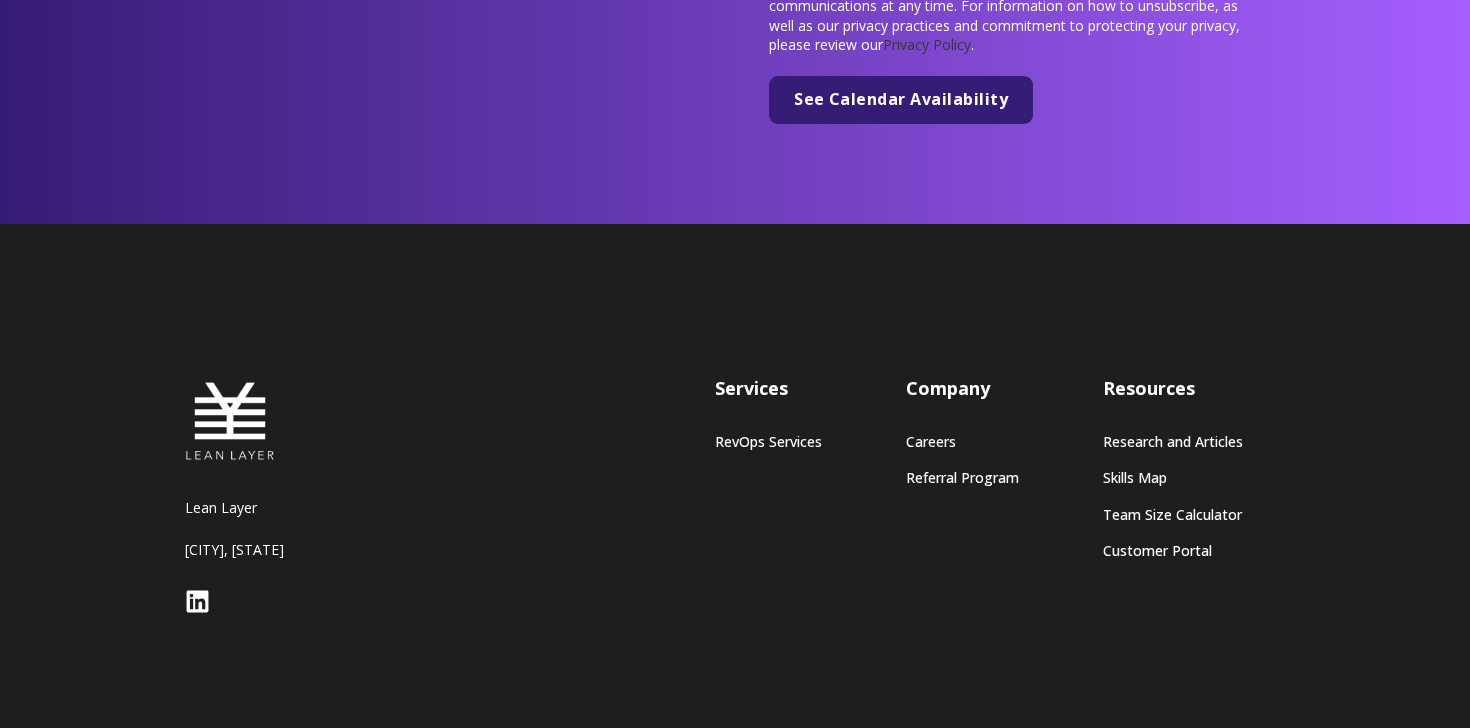 scroll, scrollTop: 7814, scrollLeft: 0, axis: vertical 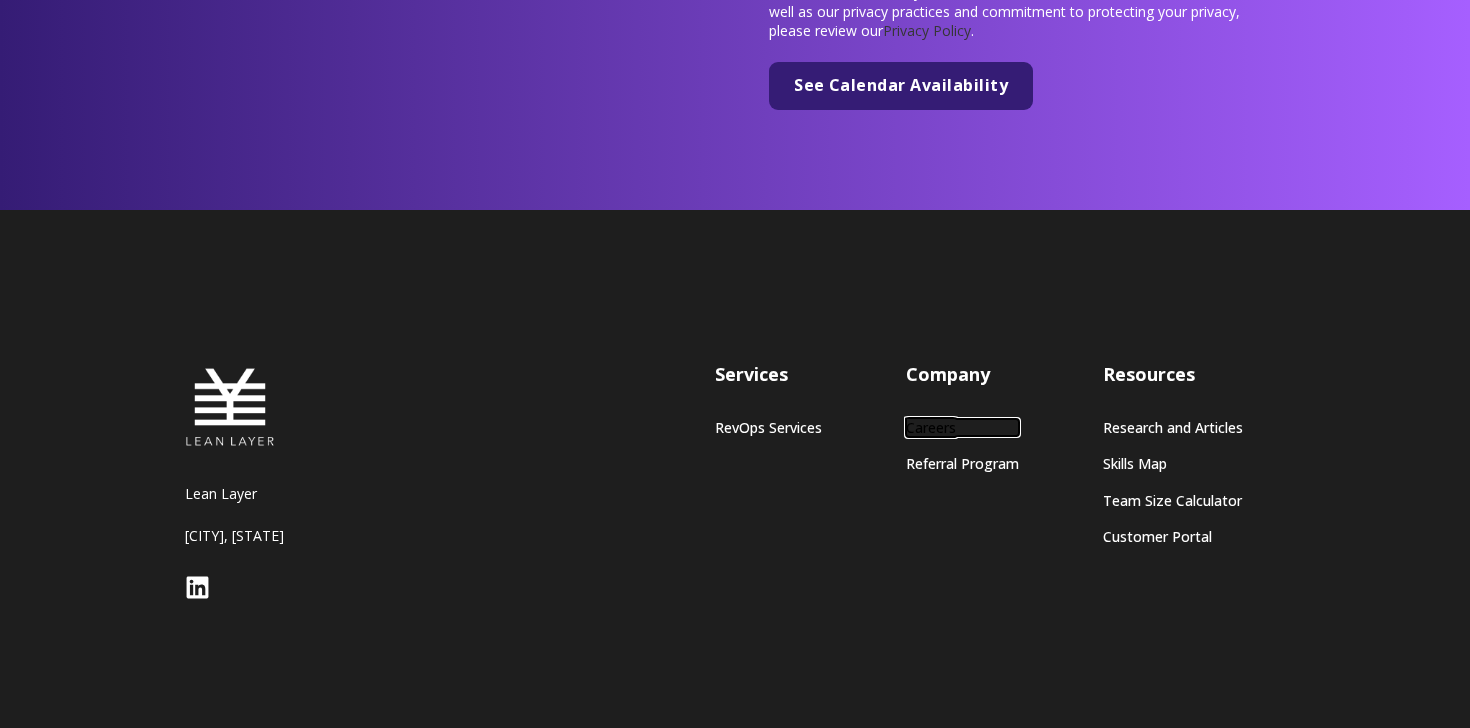 click on "Careers" at bounding box center [962, 427] 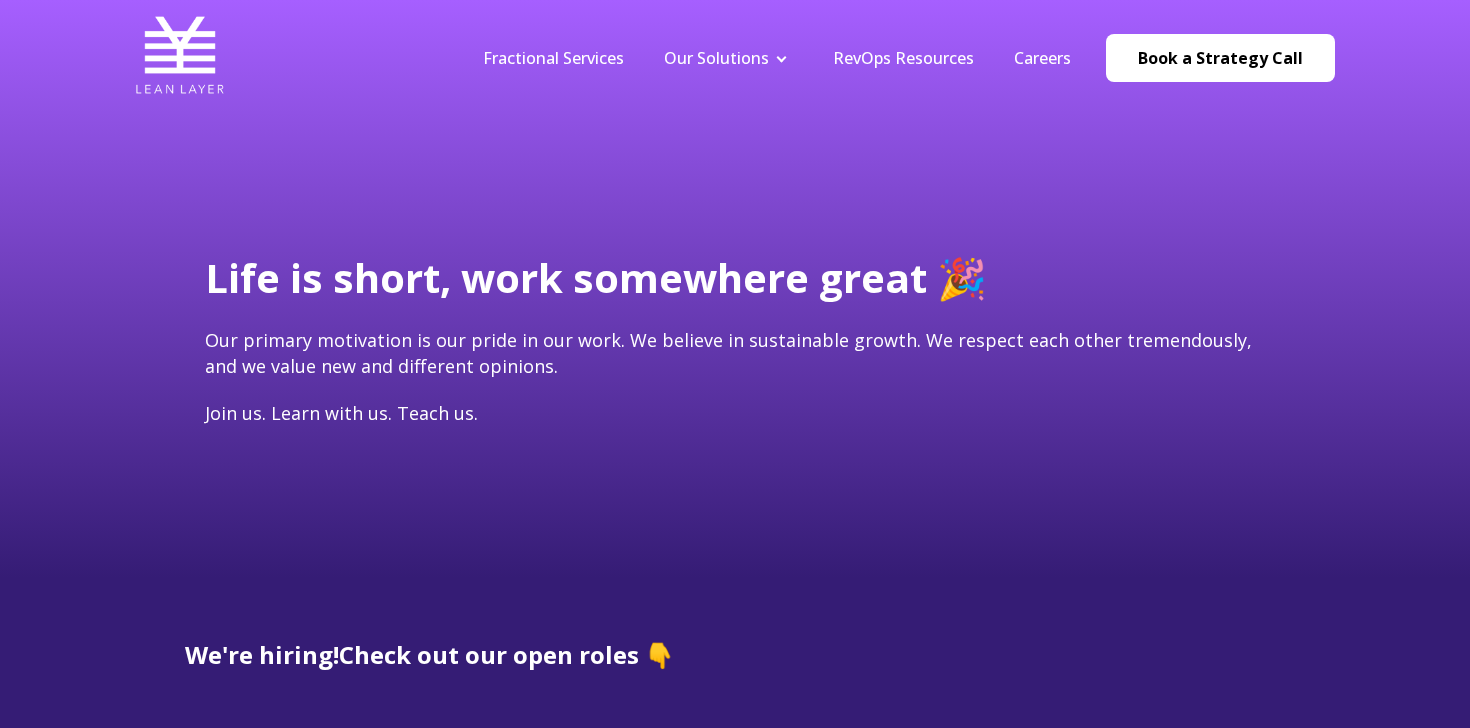 scroll, scrollTop: 0, scrollLeft: 0, axis: both 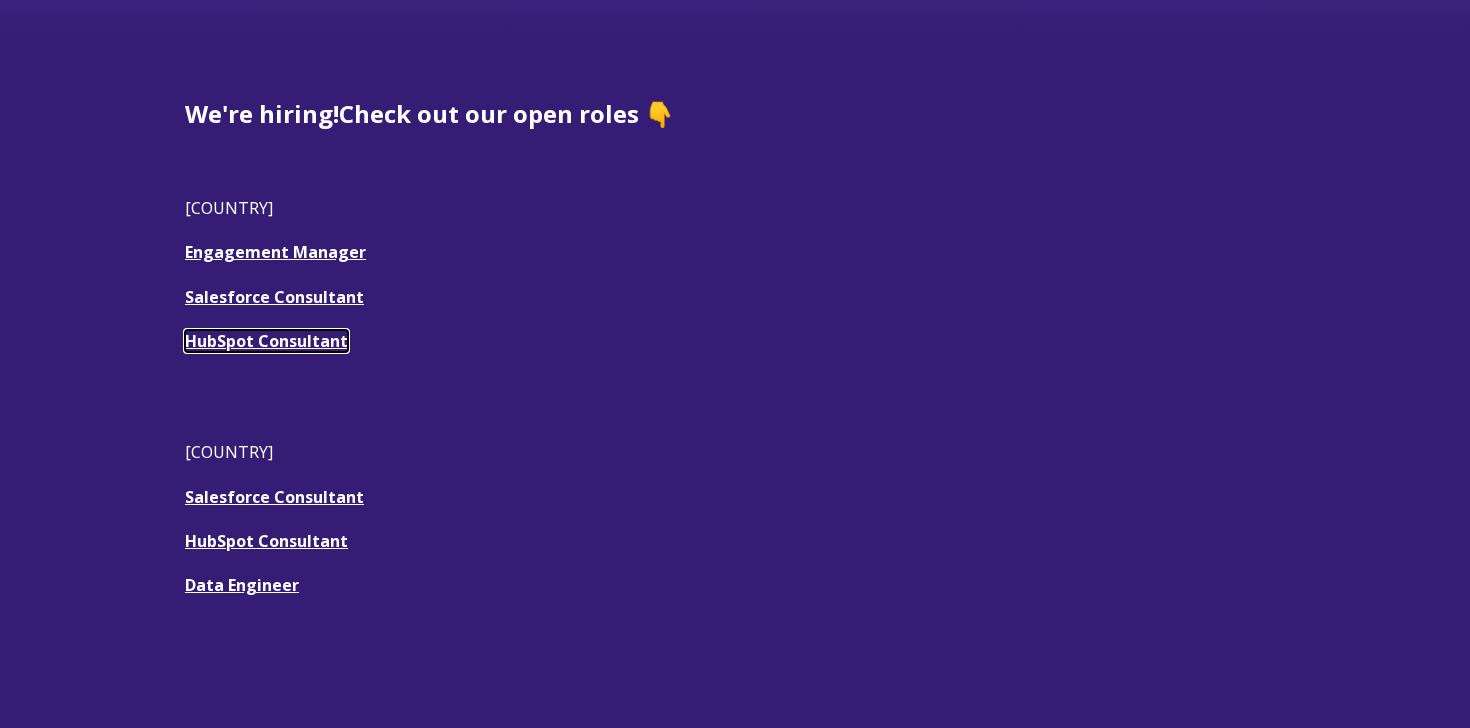 click on "HubSpot Consultant" at bounding box center (266, 341) 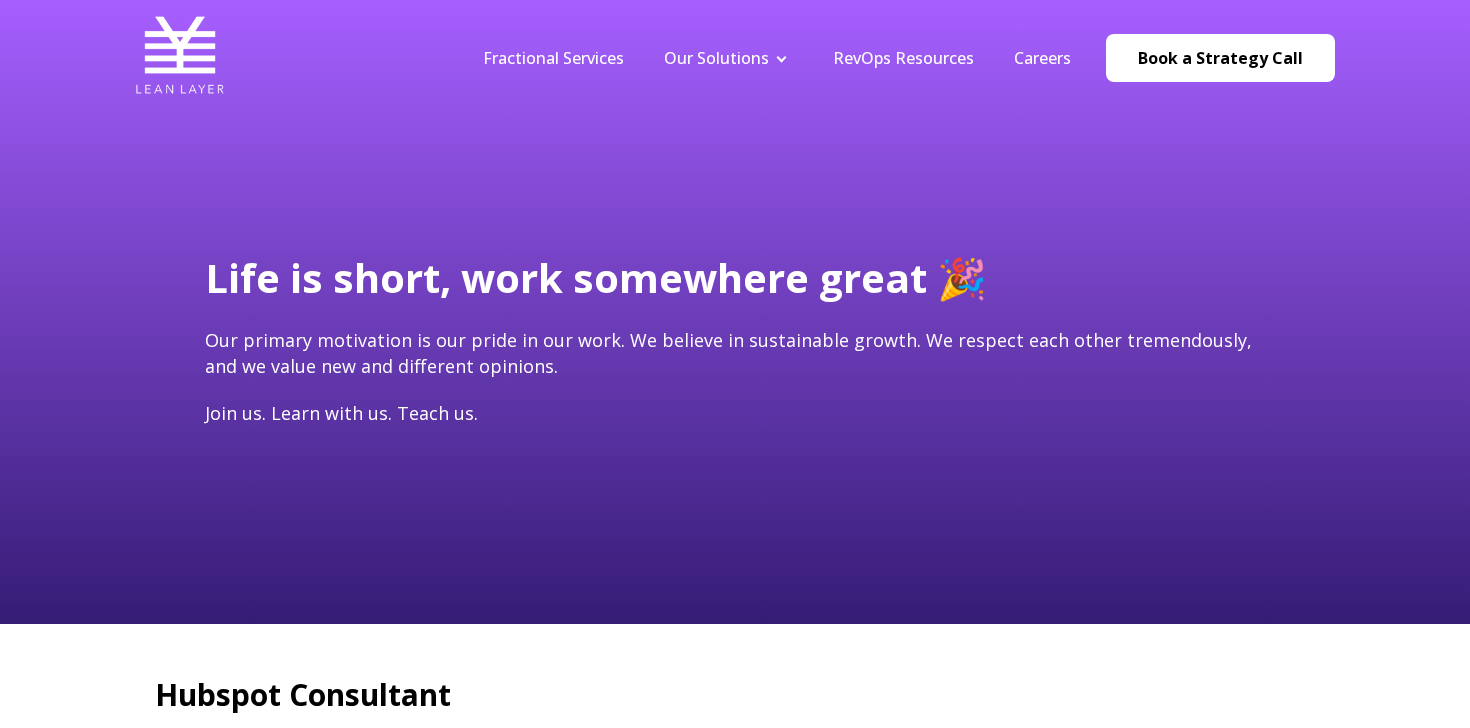 scroll, scrollTop: 0, scrollLeft: 0, axis: both 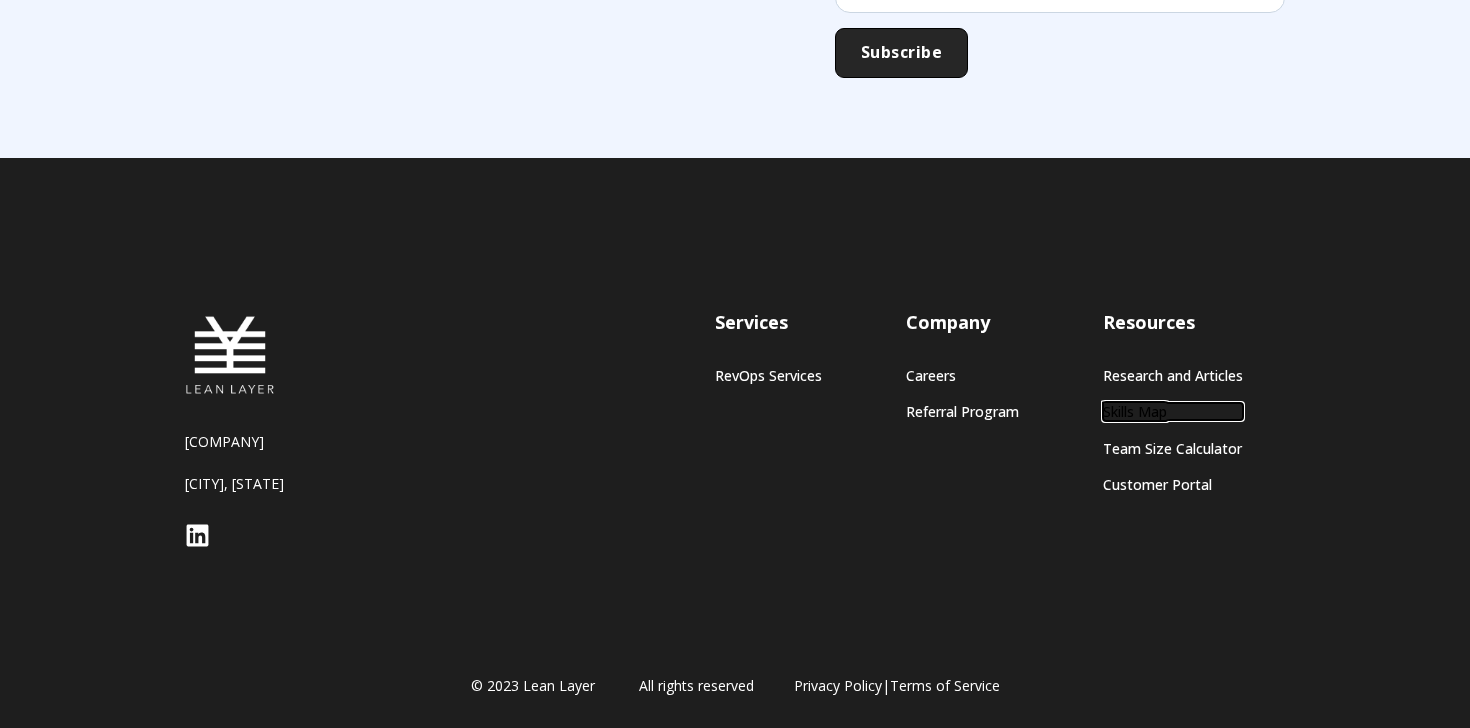 click on "Skills Map" at bounding box center [1173, 411] 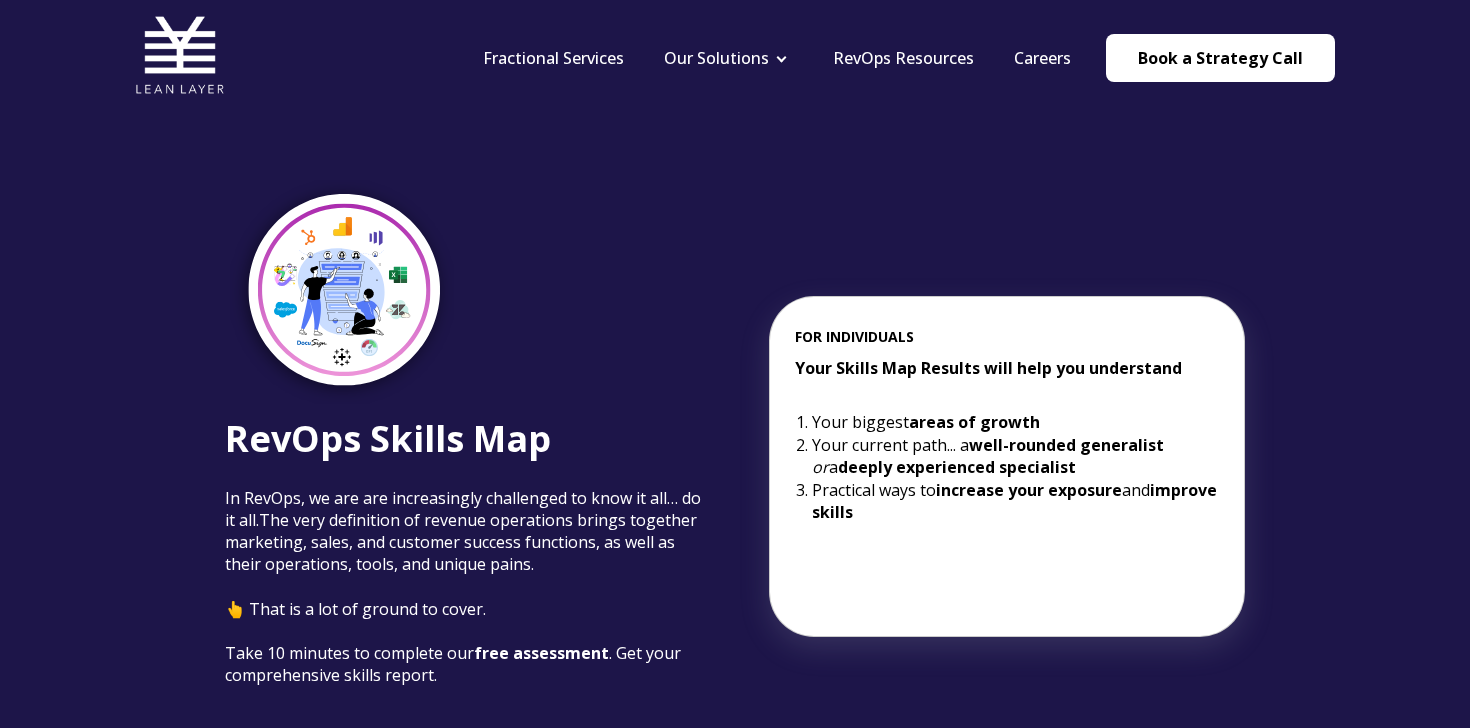 scroll, scrollTop: 0, scrollLeft: 0, axis: both 